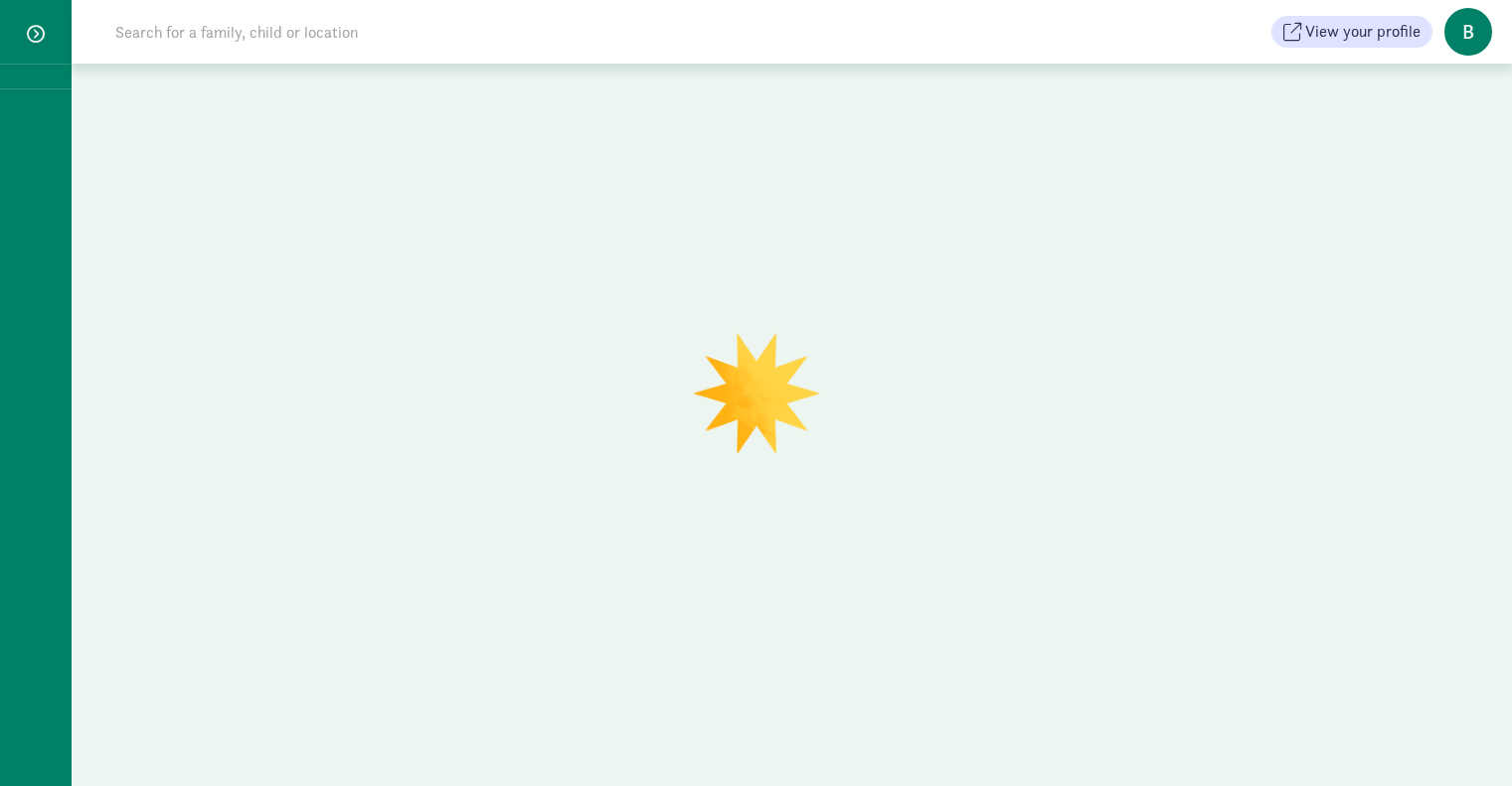 scroll, scrollTop: 0, scrollLeft: 0, axis: both 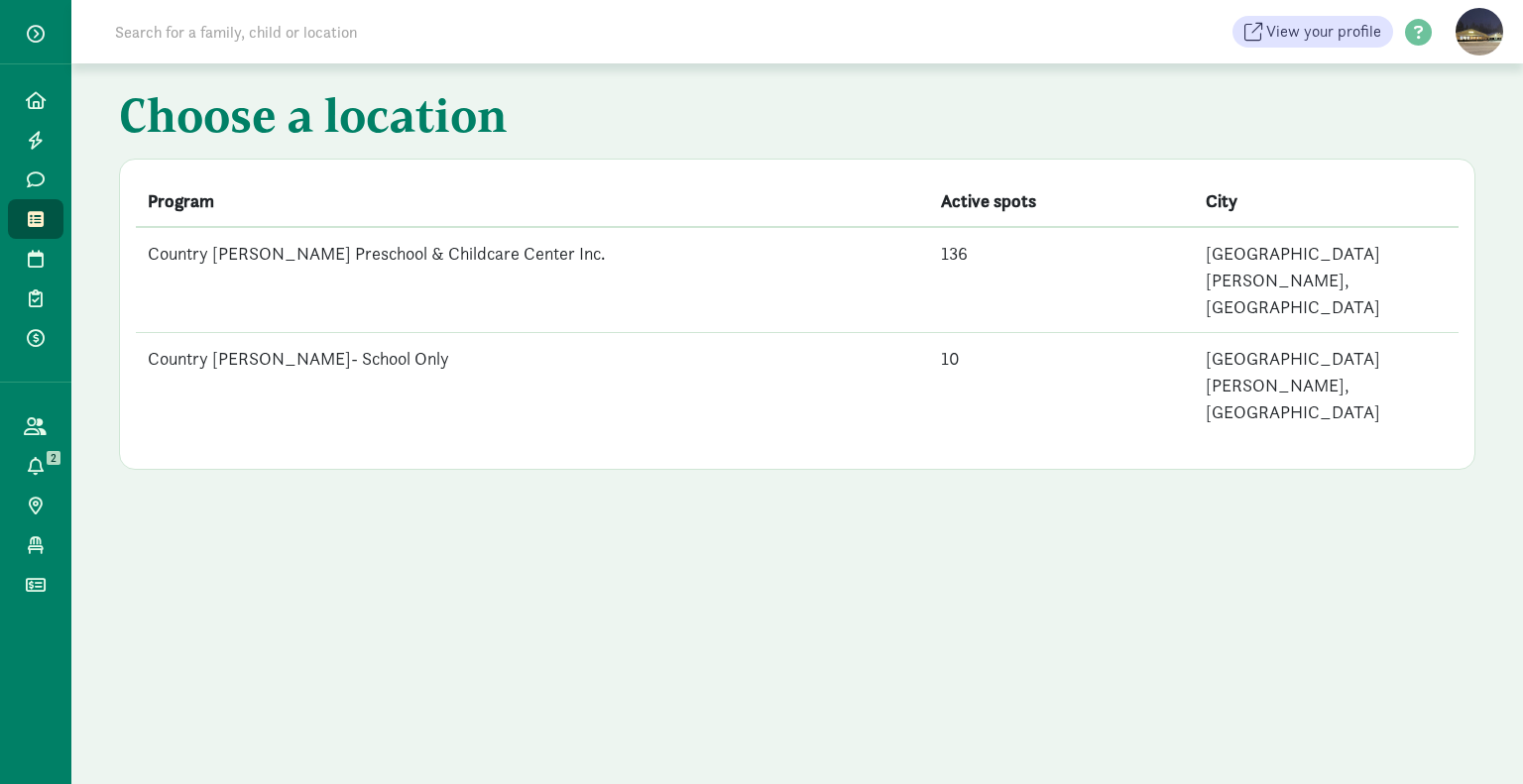 click on "Country [PERSON_NAME] Preschool & Childcare Center Inc." at bounding box center [532, 280] 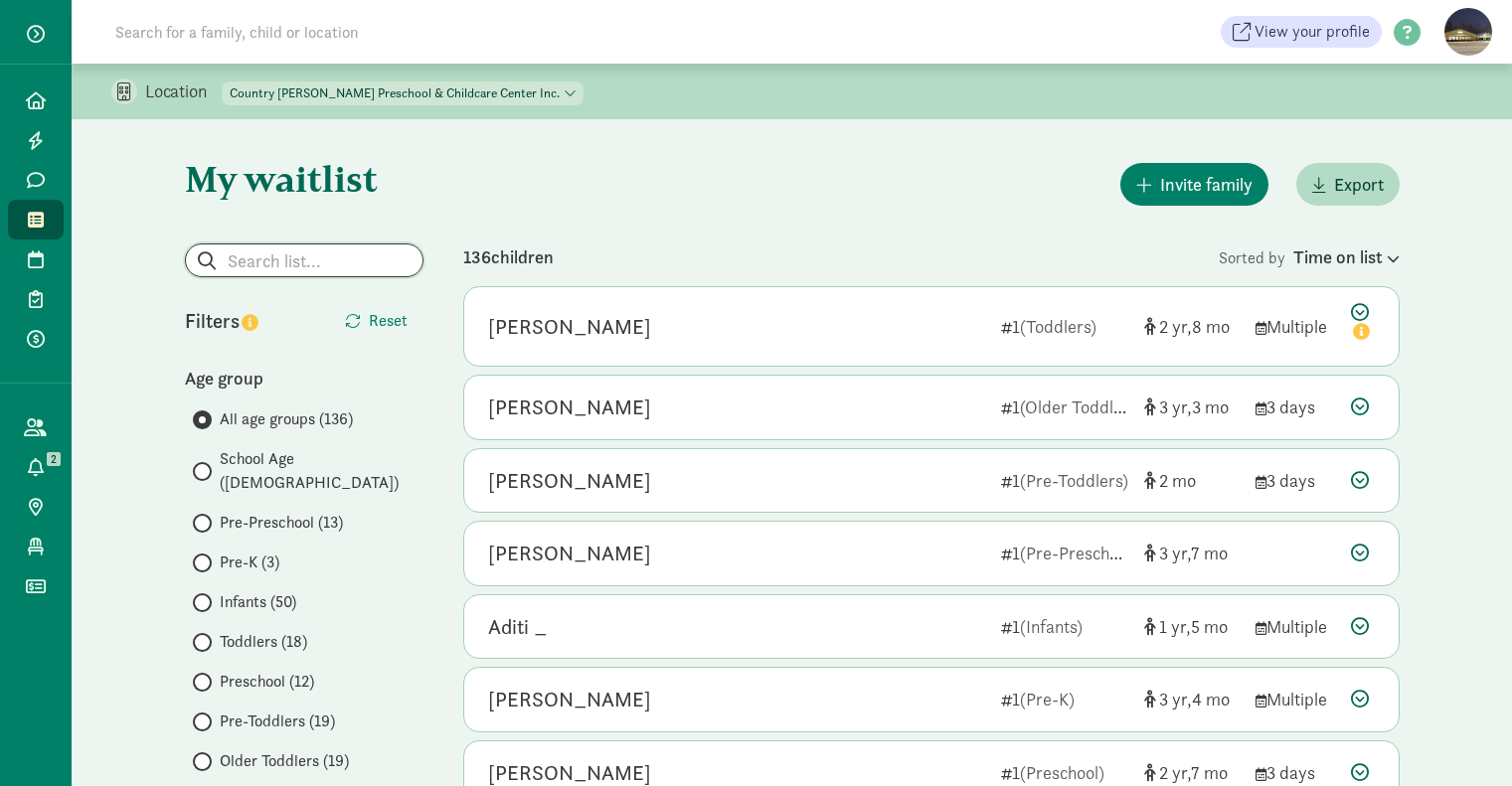 click 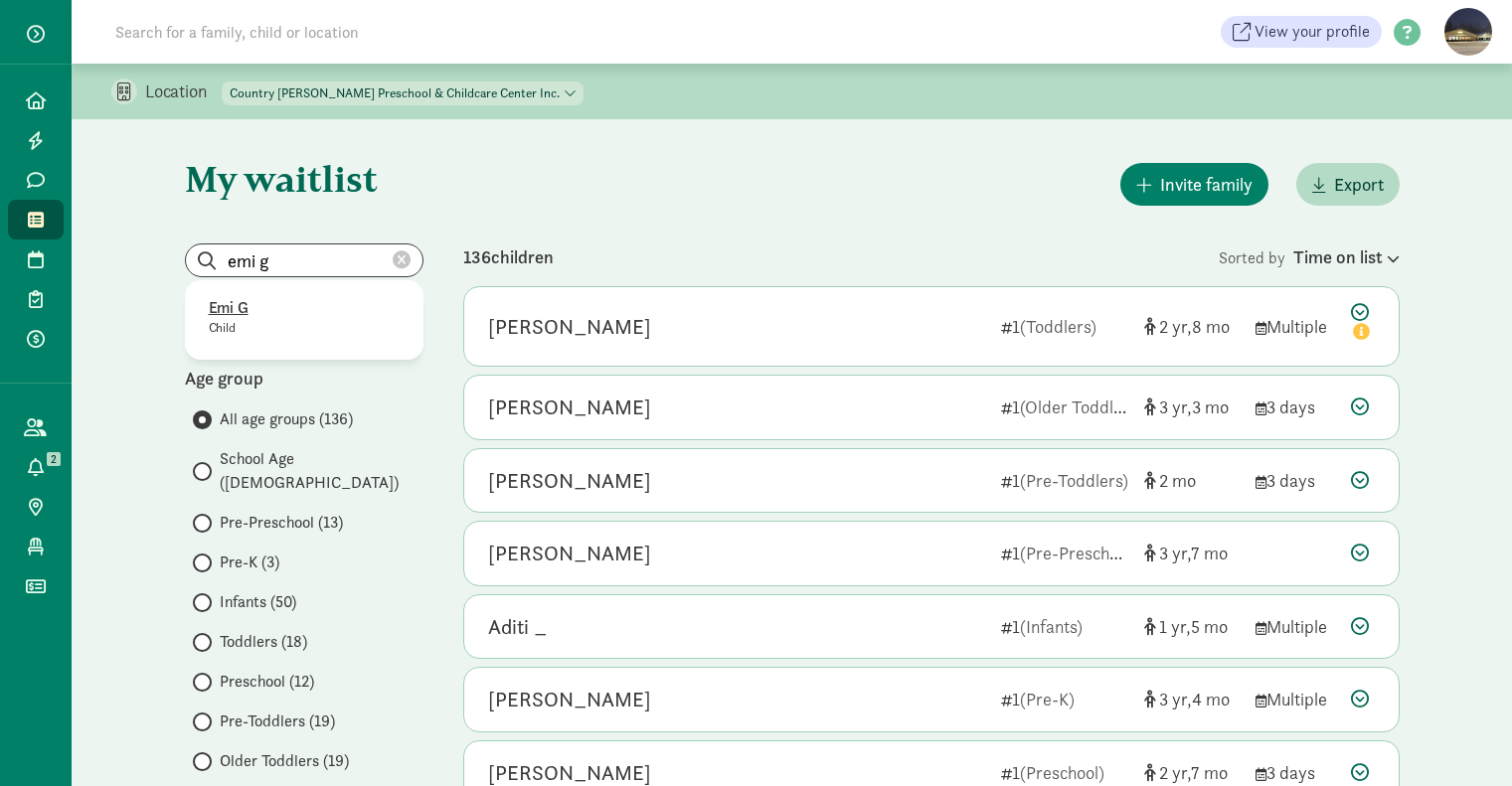 click on "Emi G" at bounding box center (304, 308) 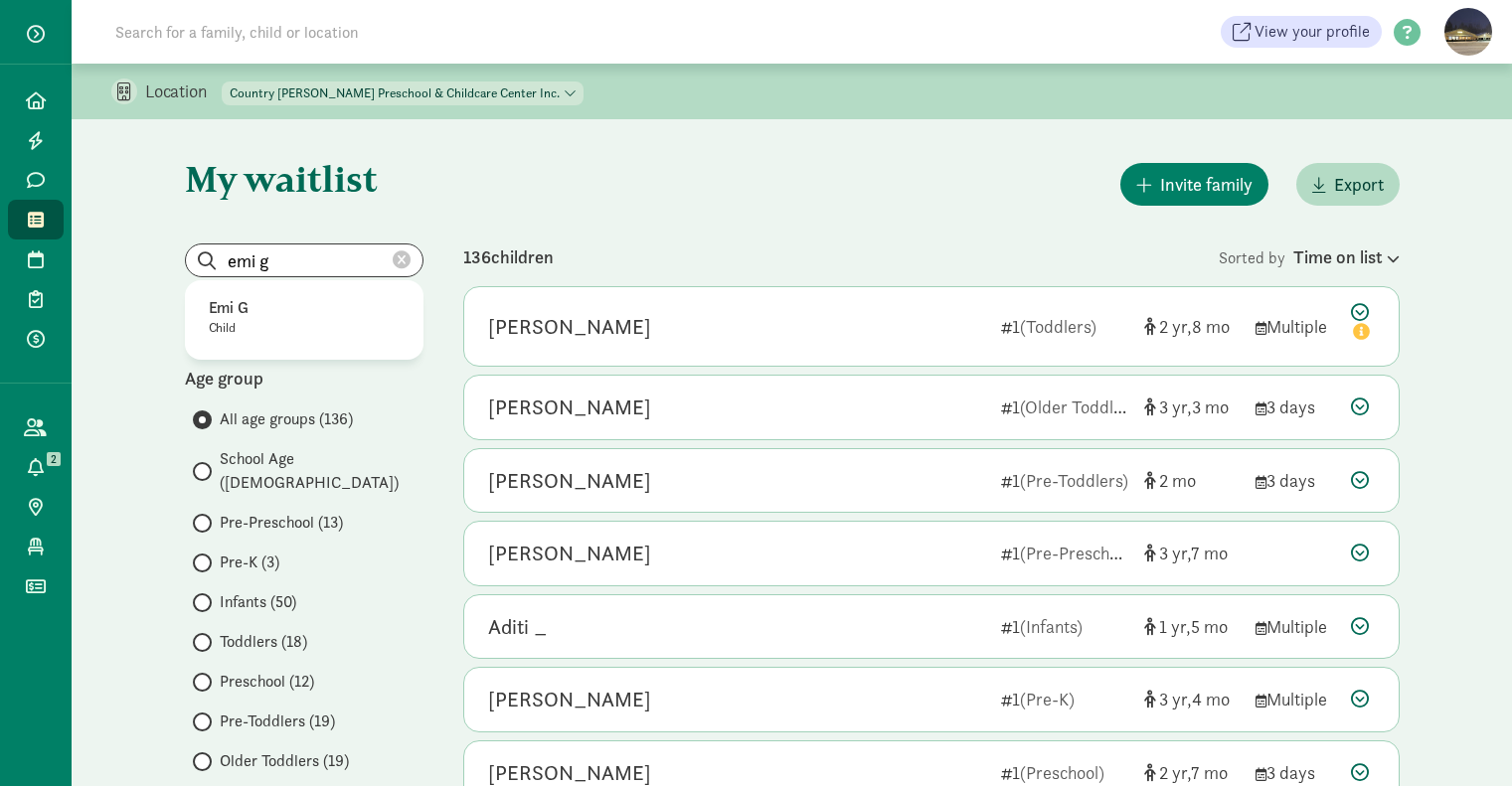 type on "Emi G" 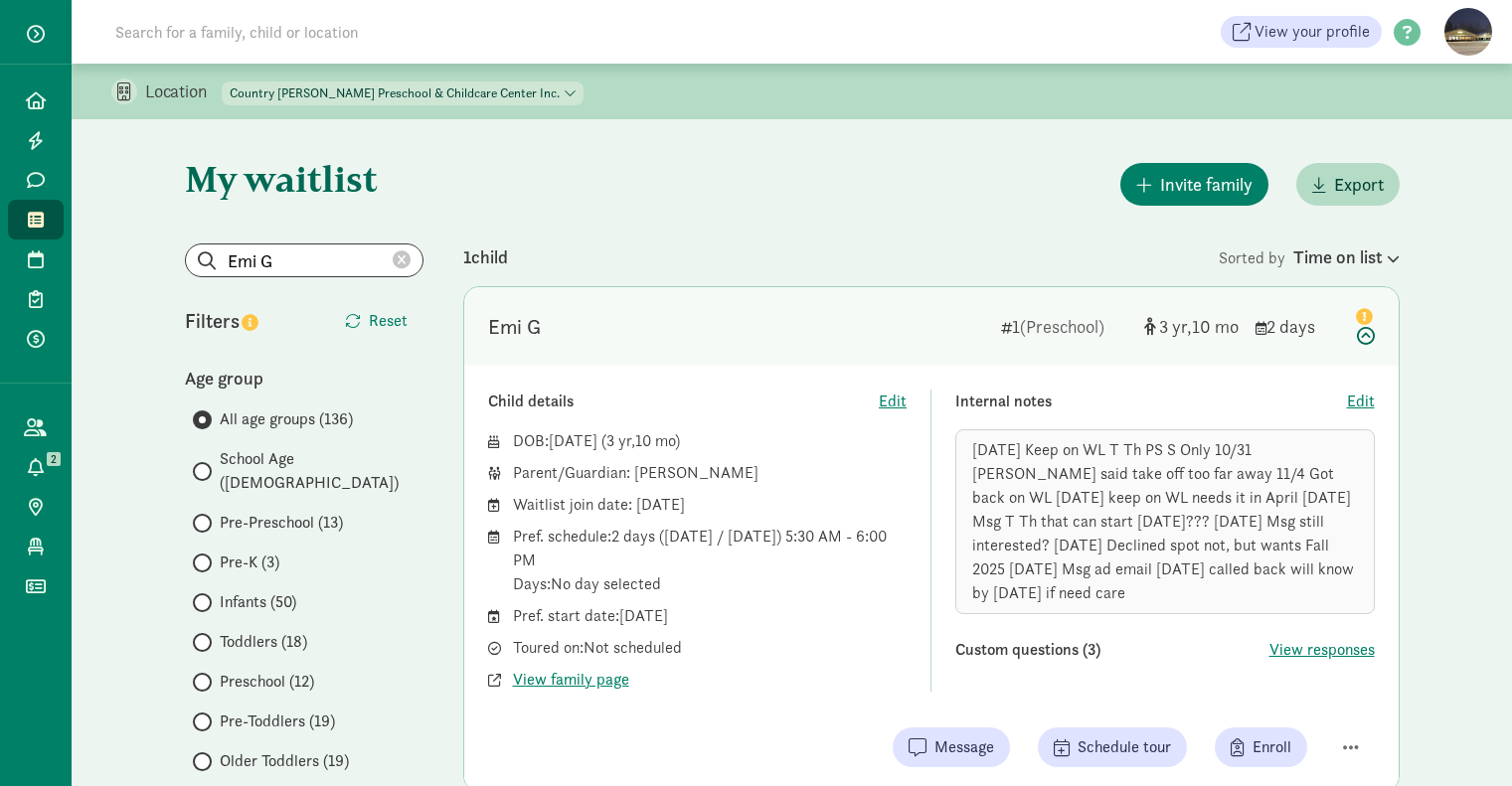 scroll, scrollTop: 232, scrollLeft: 0, axis: vertical 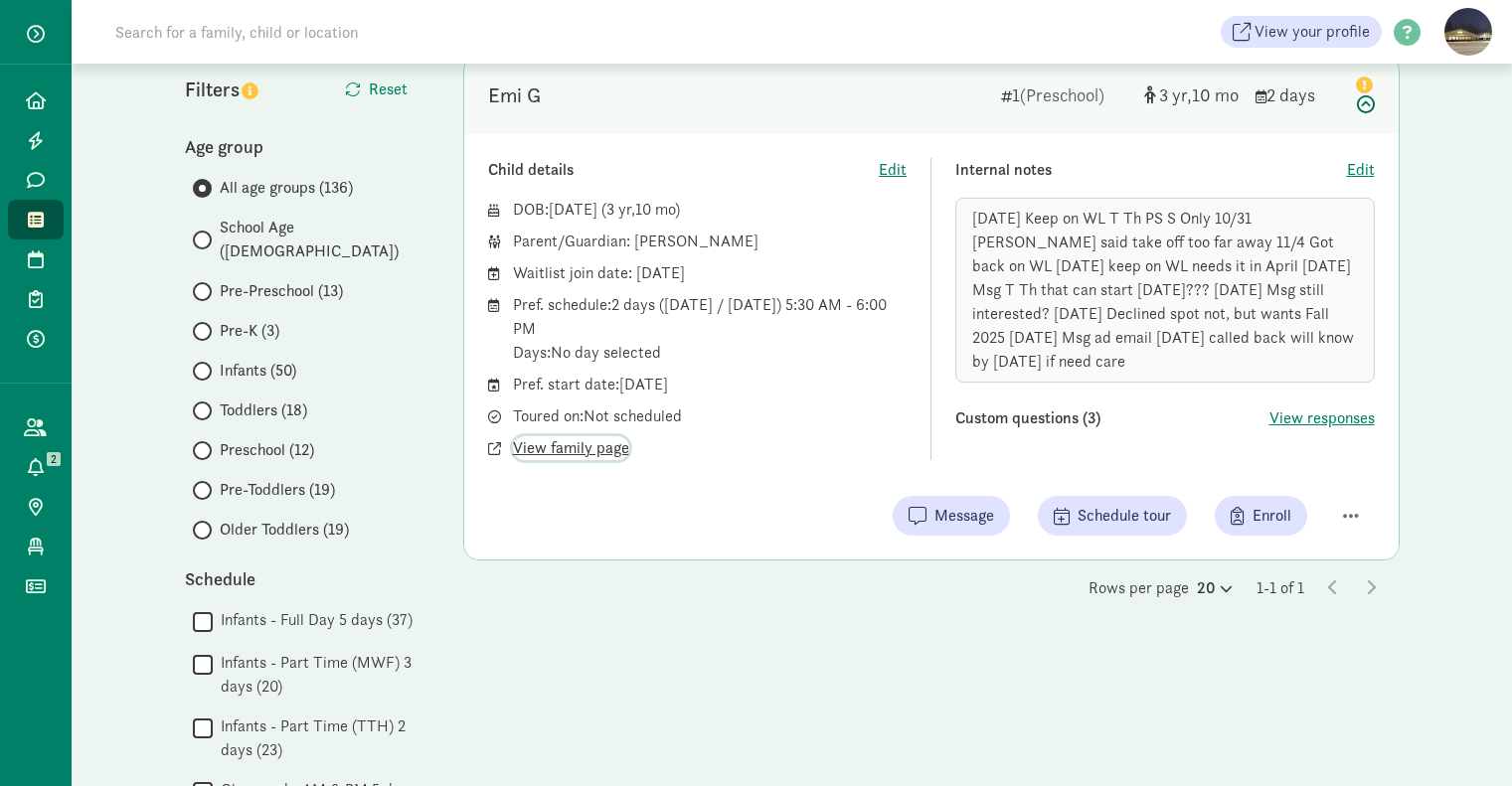 click on "View family page" at bounding box center (571, 448) 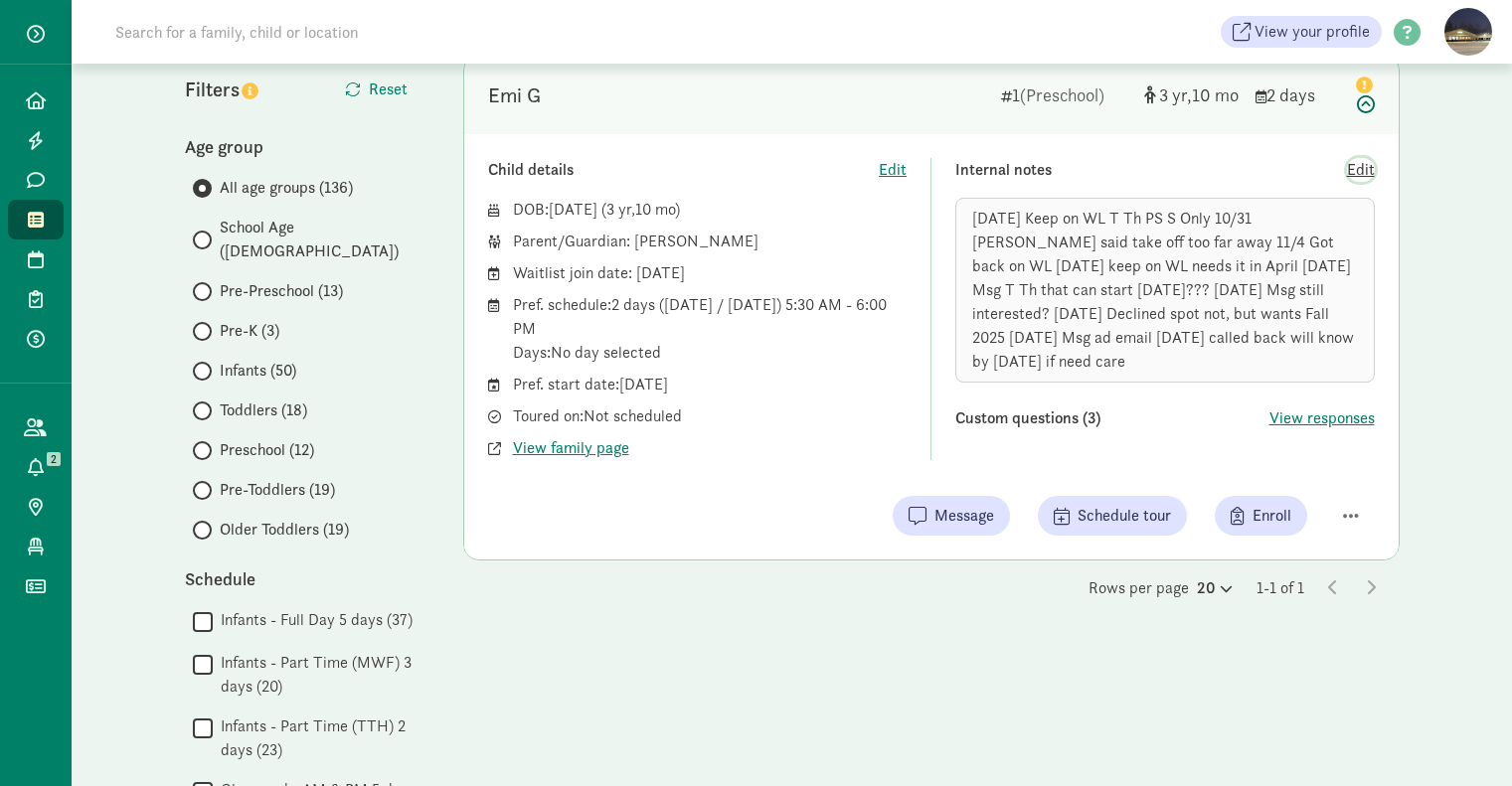 click on "Edit" at bounding box center [1361, 170] 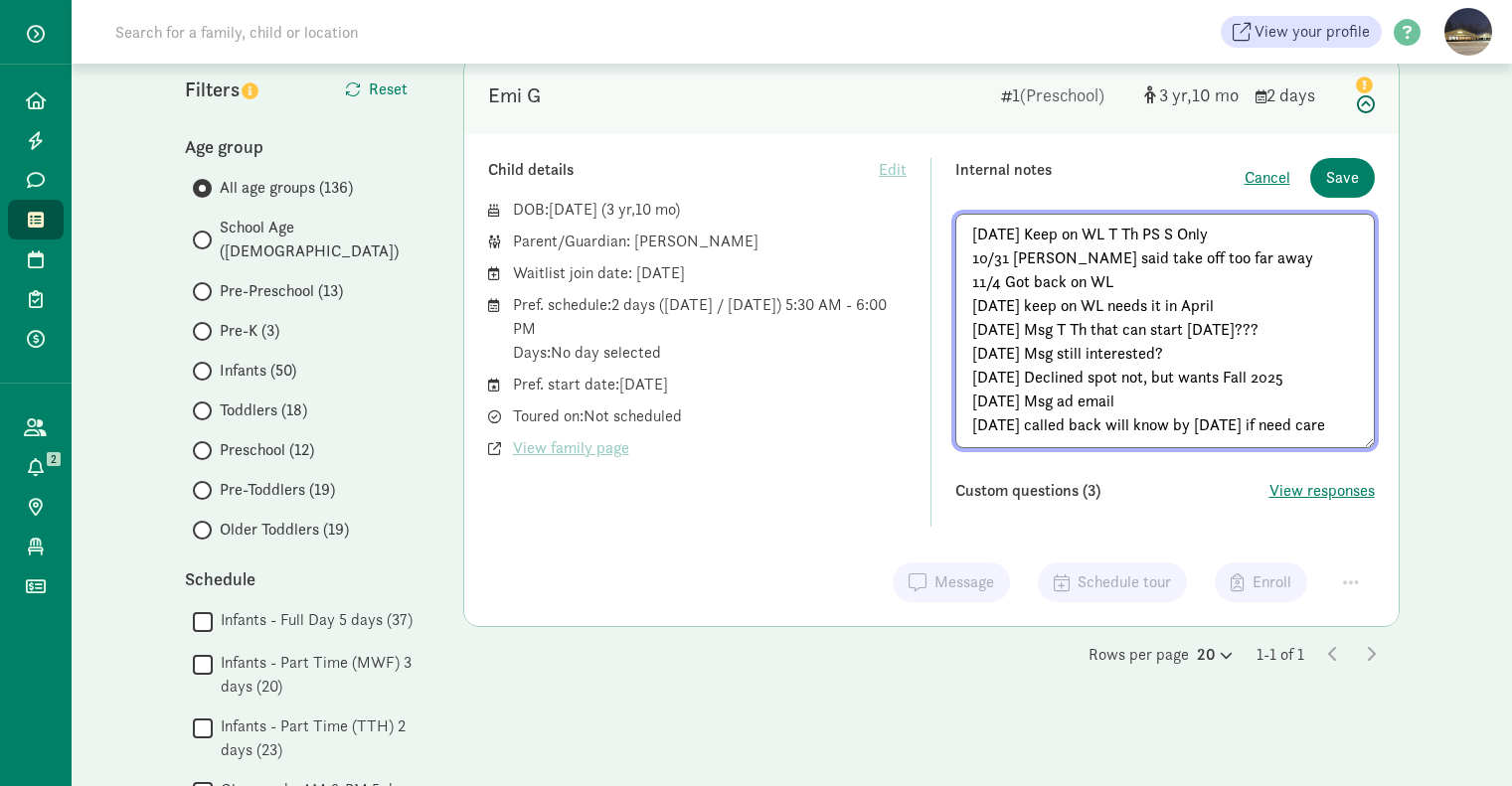 scroll, scrollTop: 12, scrollLeft: 0, axis: vertical 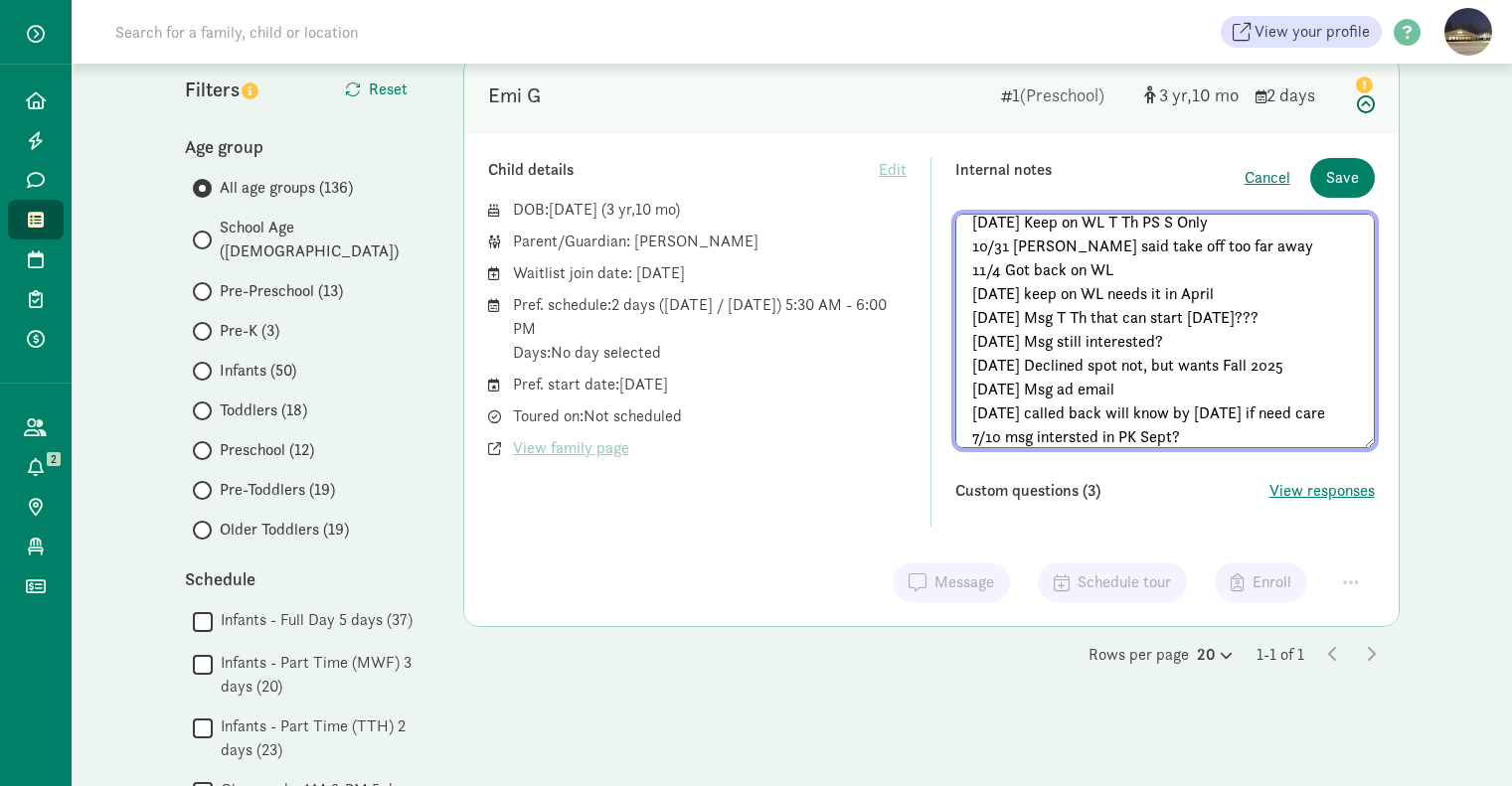 type on "[DATE] Keep on WL T Th PS S Only
10/31 [PERSON_NAME] said take off too far away
11/4 Got back on WL
[DATE] keep on WL needs it in April
[DATE] Msg T Th that can start [DATE]???
[DATE] Msg still interested?
[DATE] Declined spot not, but wants Fall 2025
[DATE] Msg ad email
[DATE] called back will know by [DATE] if need care
7/10 msg intersted in PK Sept?" 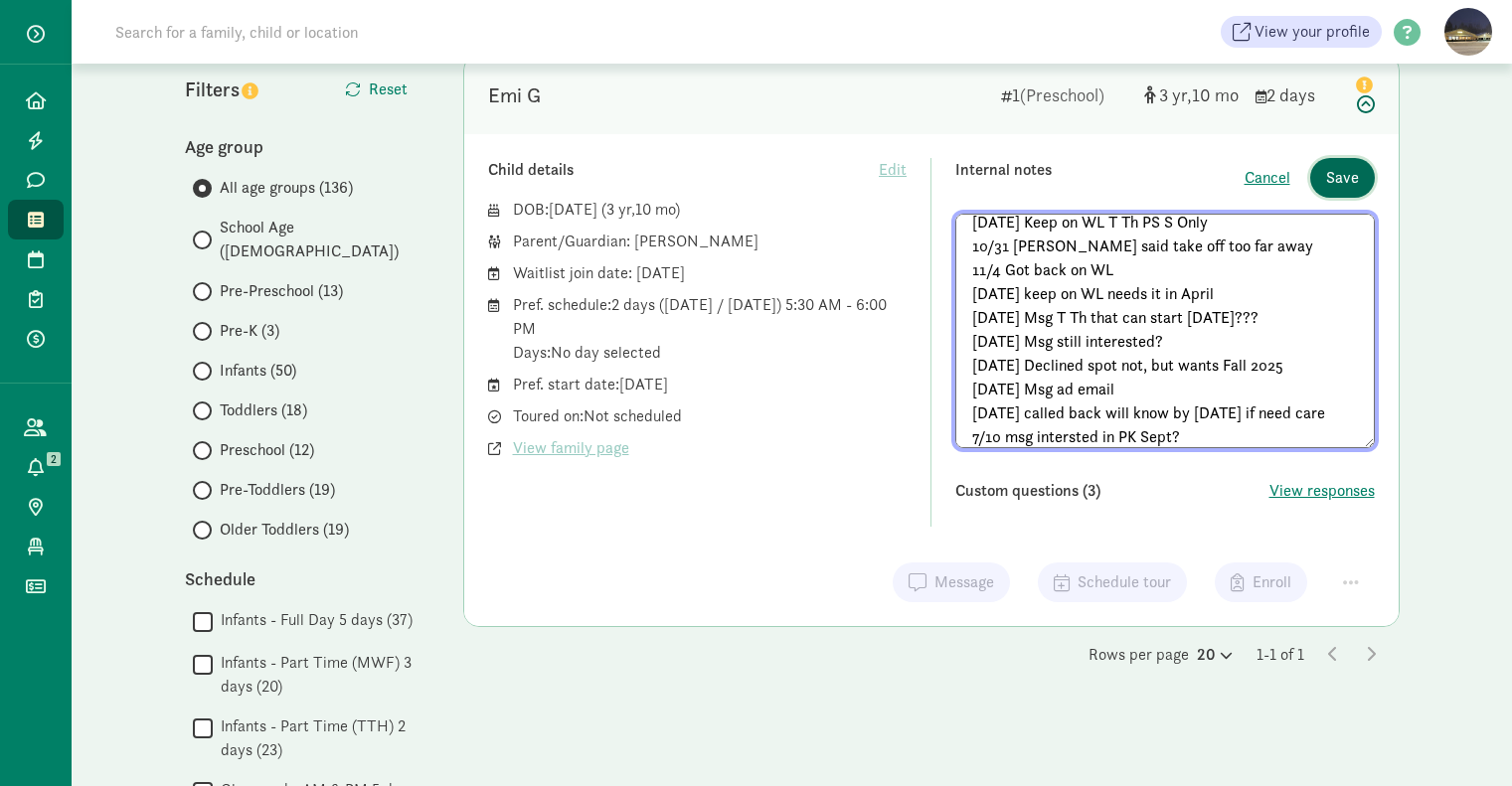 click on "Save" 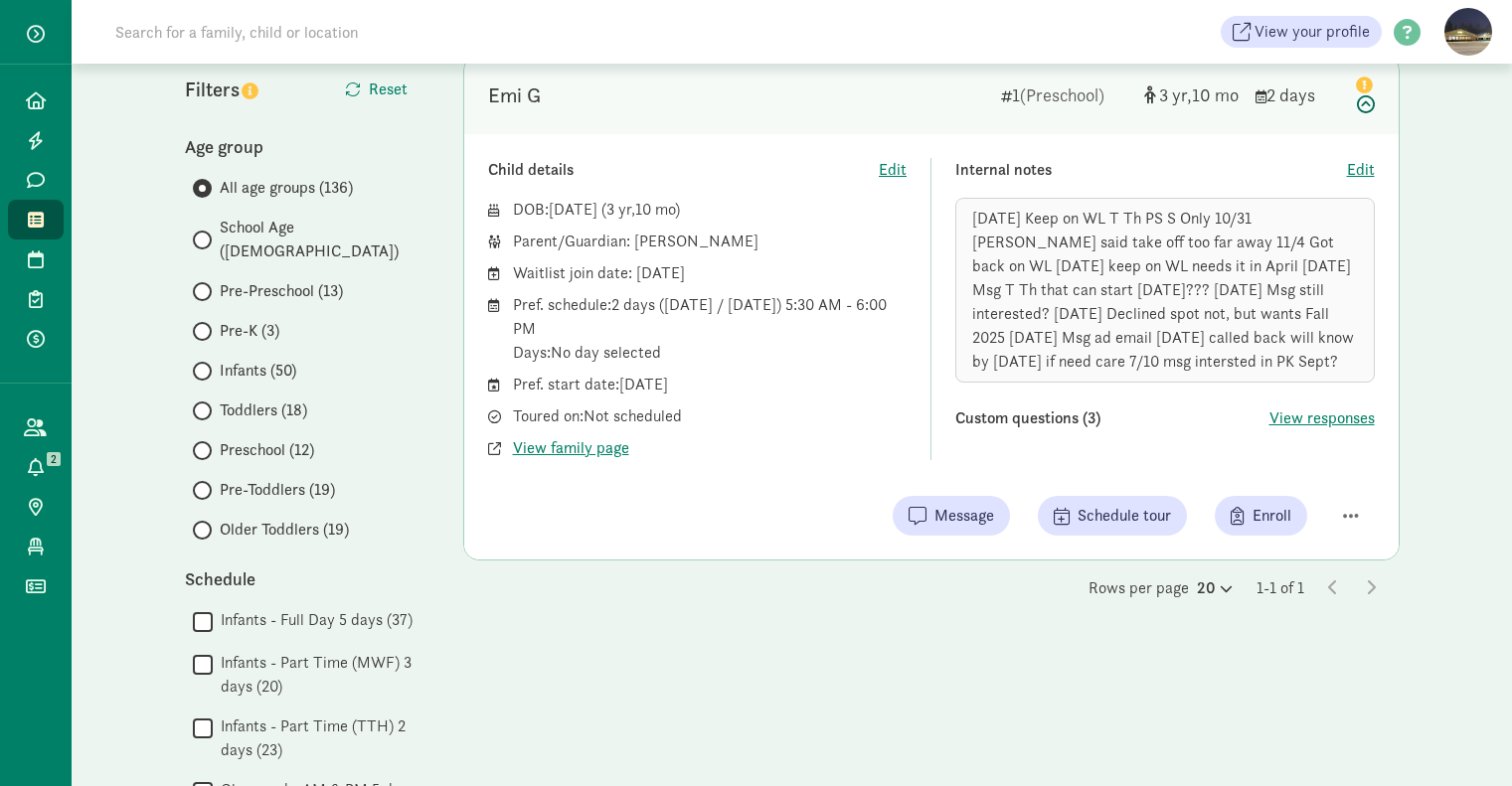 click on "1  child
Sorted by
Time on list      Emi G        1  (Preschool)     3 10    2 days     Child details     Edit
DOB:
[DATE]
( 3 10 )
Parent/Guardian:
[PERSON_NAME]
Waitlist join date: [DATE]
Pref. schedule:
2 days ([DATE] / [DATE]) 5:30 AM - 6:00 PM
Days:
No day selected
Pref. start date:
[DATE]
Toured on:
Not scheduled       View family page     Internal notes     Edit     Custom questions (3)     View responses
Message
Schedule tour
Enroll
Rows per page
20     1-1 of 1" at bounding box center (931, 1521) 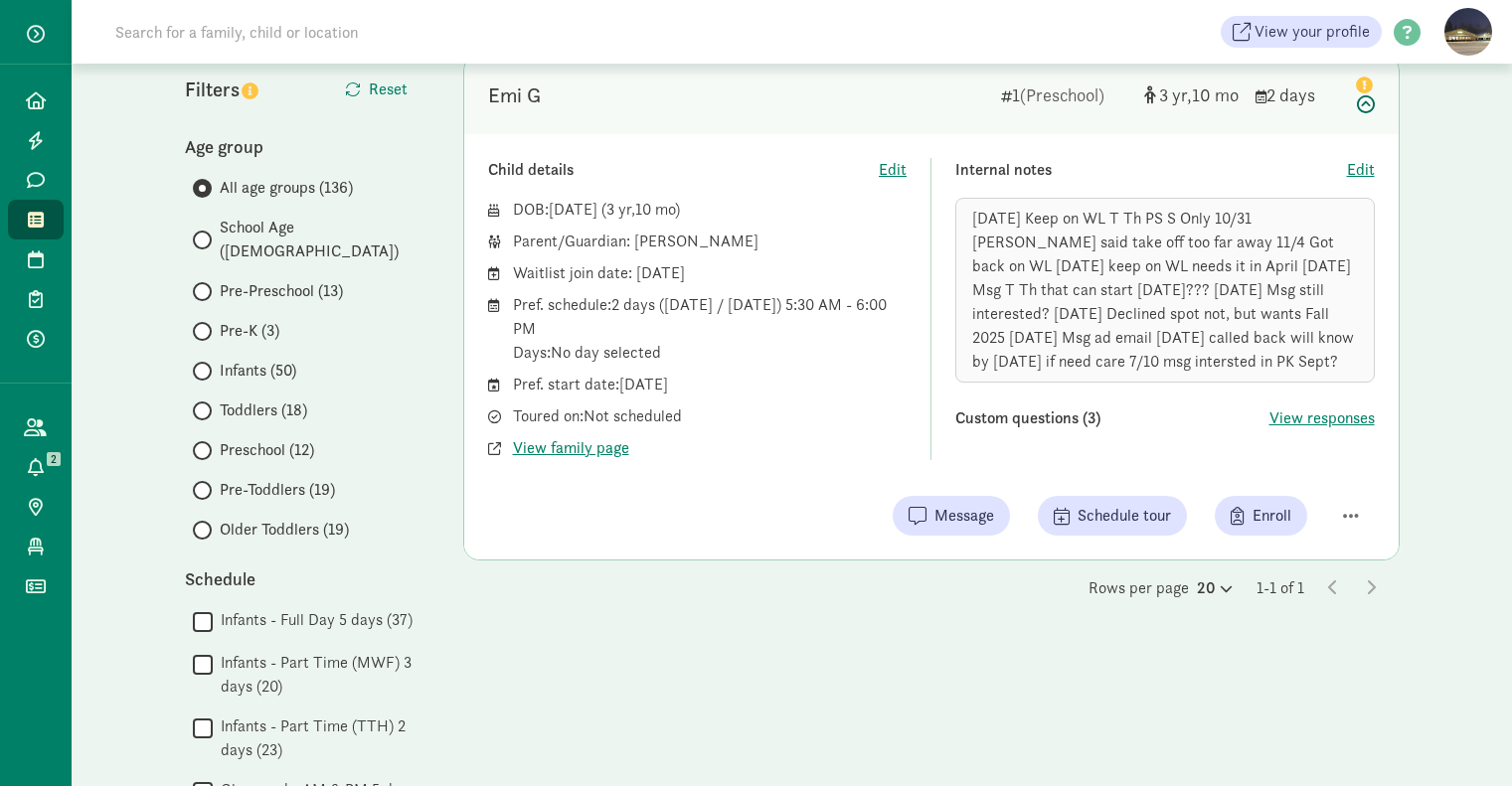 click on "1  child
Sorted by
Time on list      Emi G        1  (Preschool)     3 10    2 days     Child details     Edit
DOB:
[DATE]
( 3 10 )
Parent/Guardian:
[PERSON_NAME]
Waitlist join date: [DATE]
Pref. schedule:
2 days ([DATE] / [DATE]) 5:30 AM - 6:00 PM
Days:
No day selected
Pref. start date:
[DATE]
Toured on:
Not scheduled       View family page     Internal notes     Edit     Custom questions (3)     View responses
Message
Schedule tour
Enroll
Rows per page
20     1-1 of 1" at bounding box center (931, 1521) 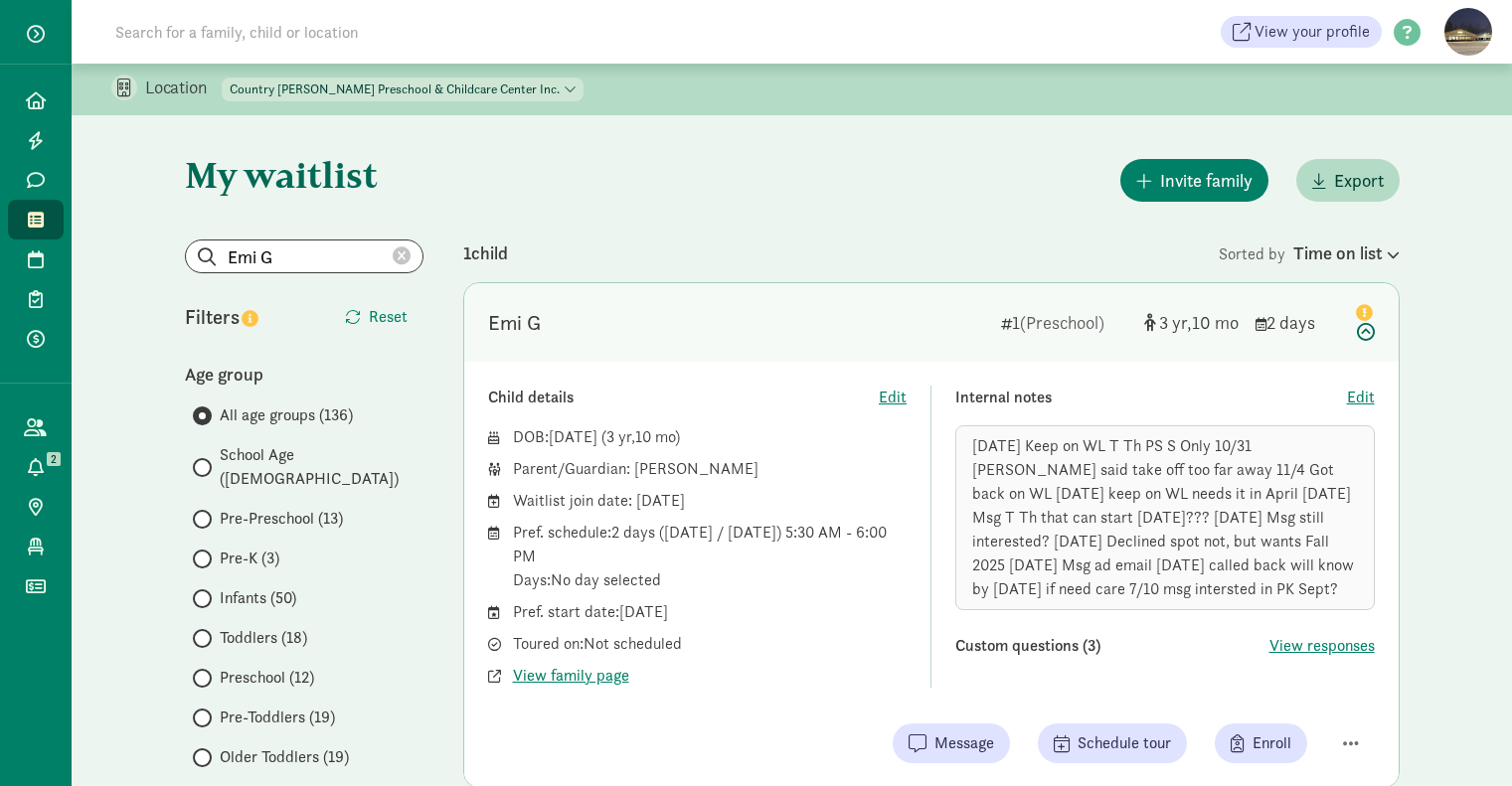 scroll, scrollTop: 0, scrollLeft: 0, axis: both 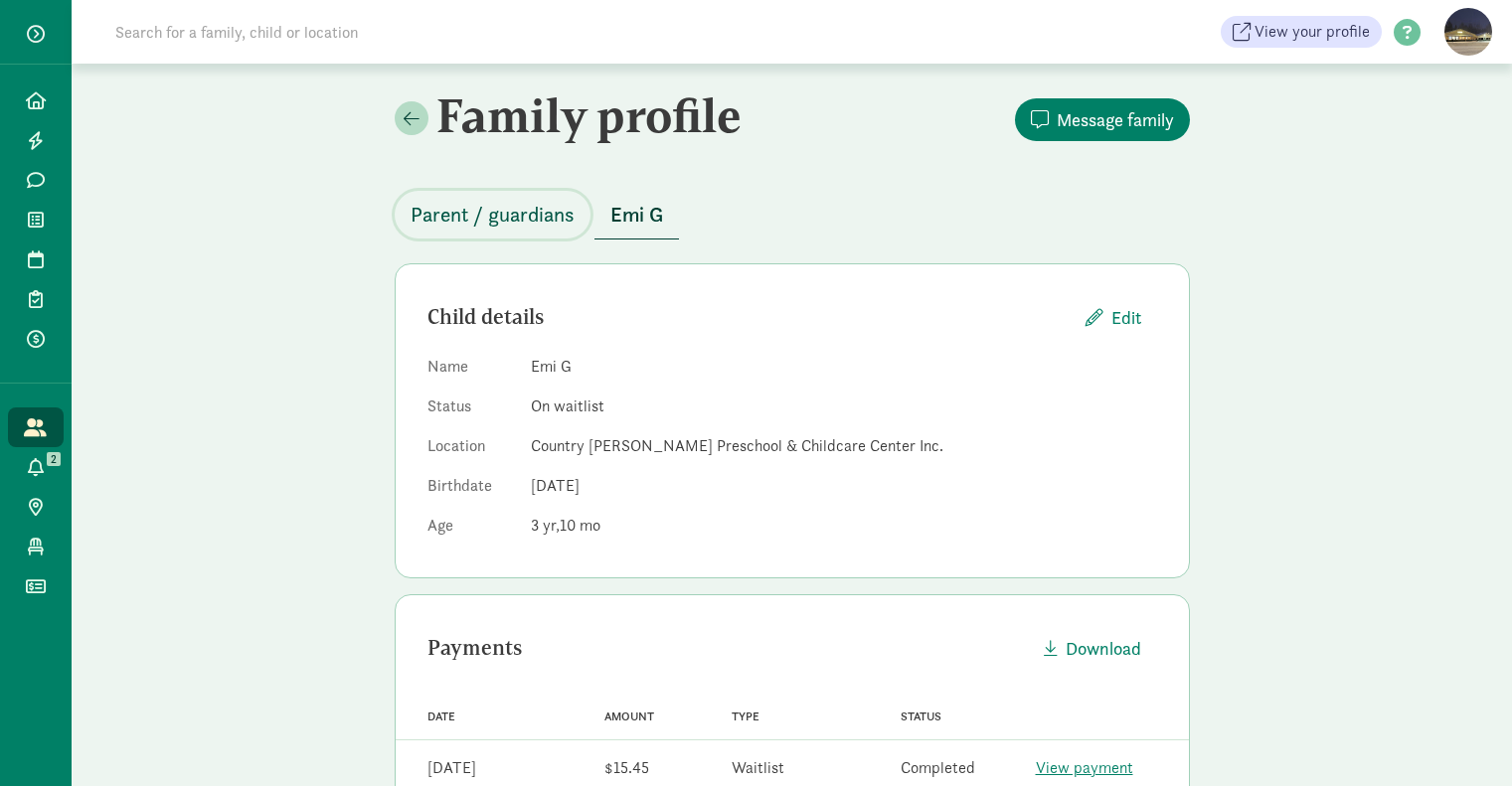 click on "Parent / guardians" at bounding box center [492, 215] 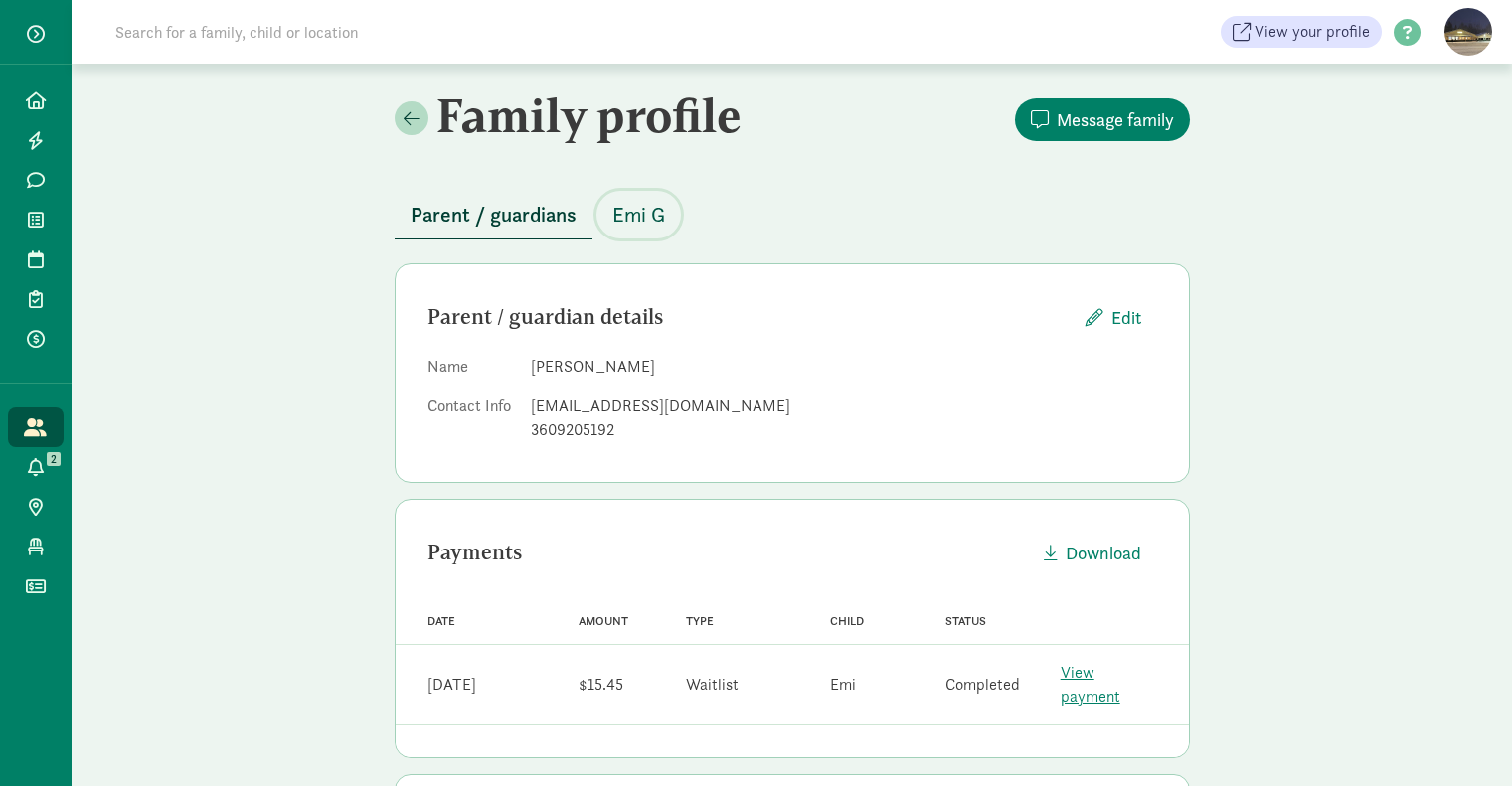 click on "Emi G" at bounding box center (638, 215) 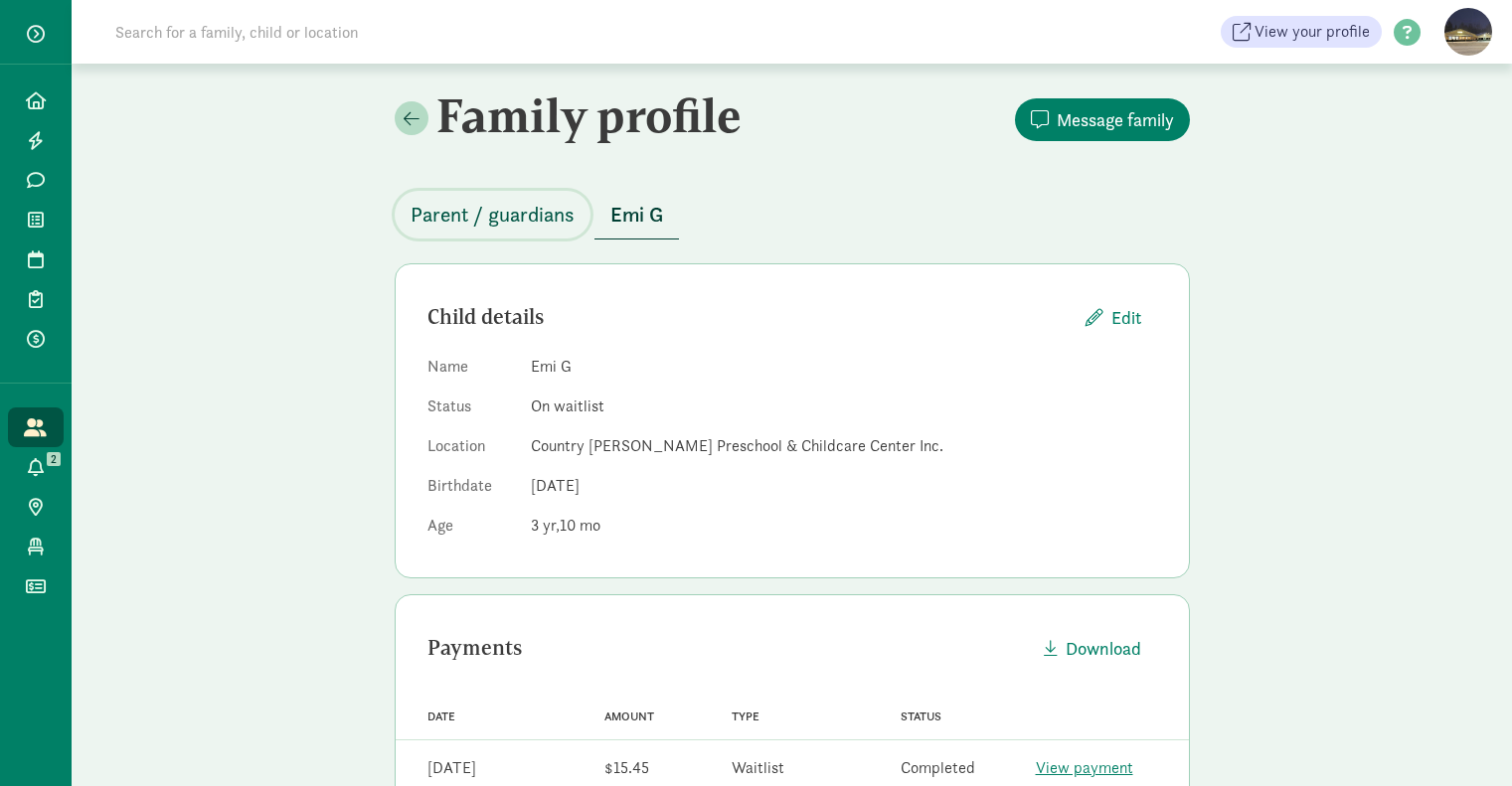 click on "Parent / guardians" at bounding box center (492, 215) 